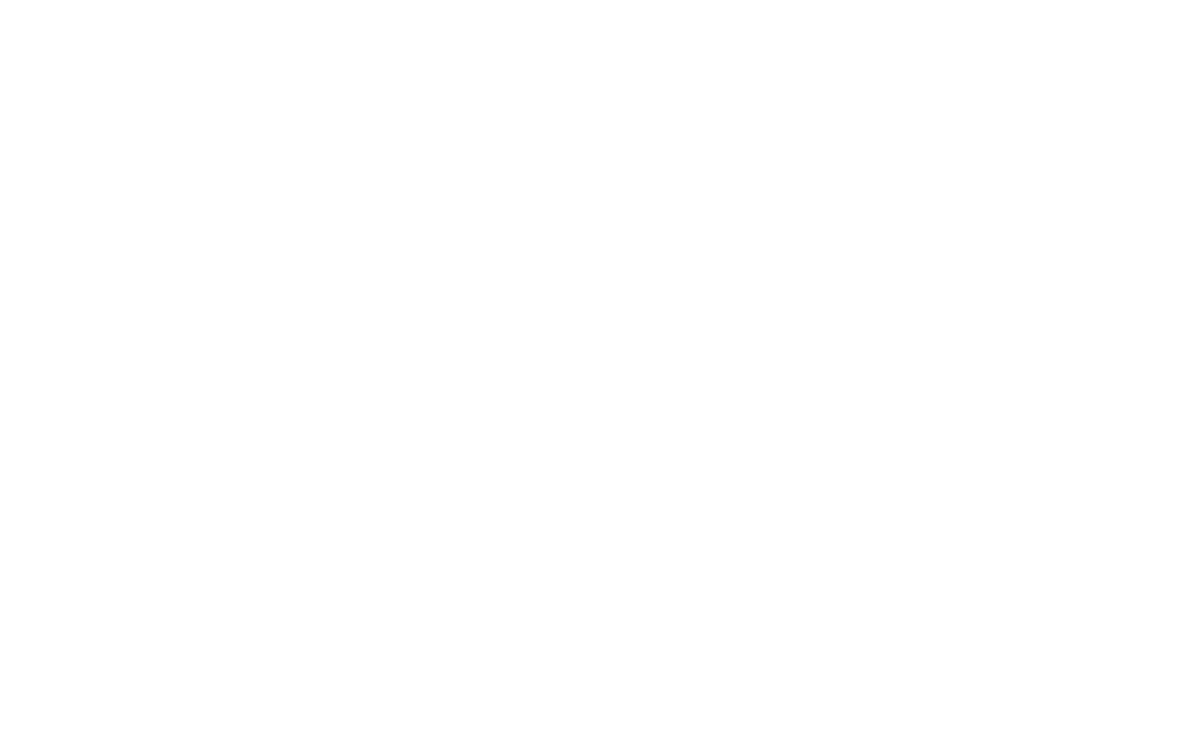 scroll, scrollTop: 0, scrollLeft: 0, axis: both 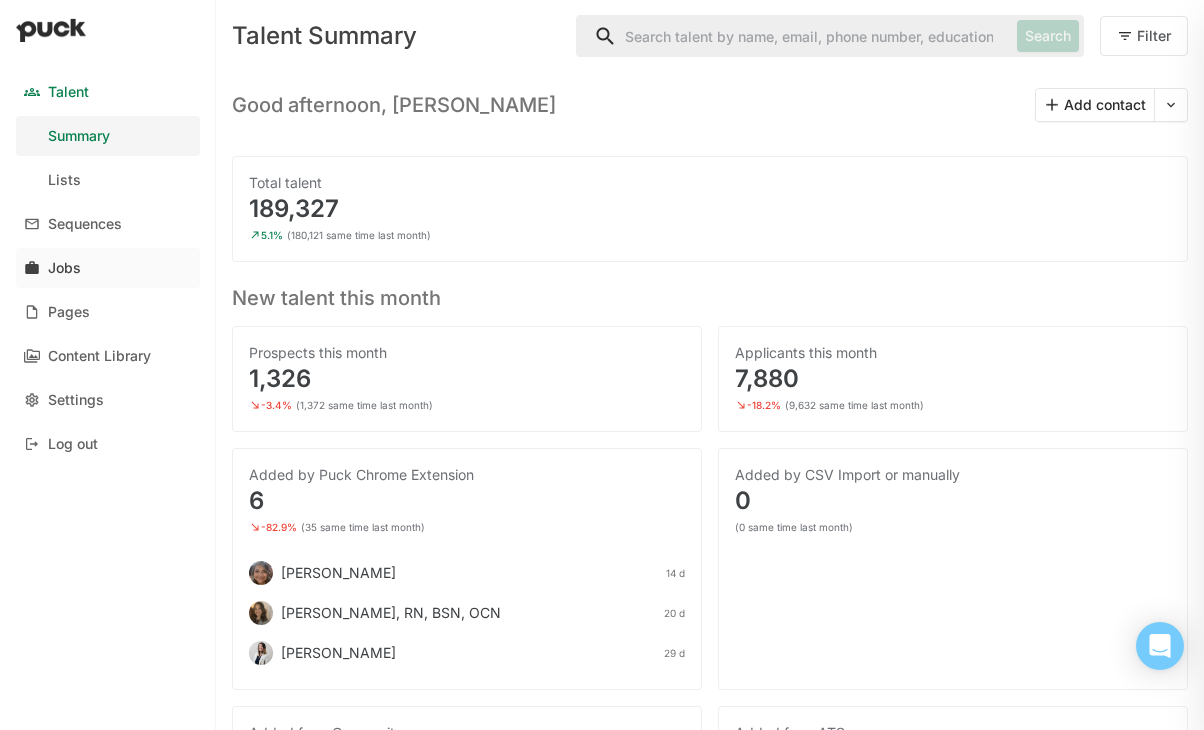 click on "Jobs" at bounding box center (108, 268) 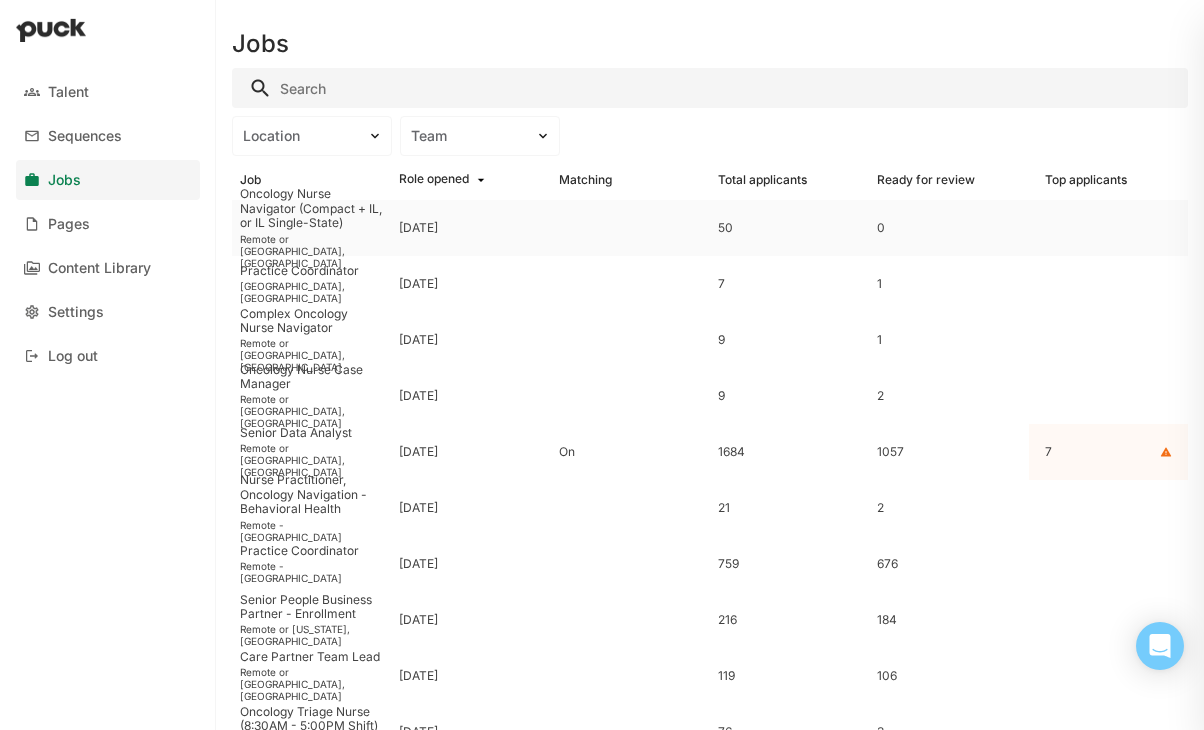 click on "Oncology Nurse Navigator (Compact + IL, or IL Single-State)" at bounding box center (311, 208) 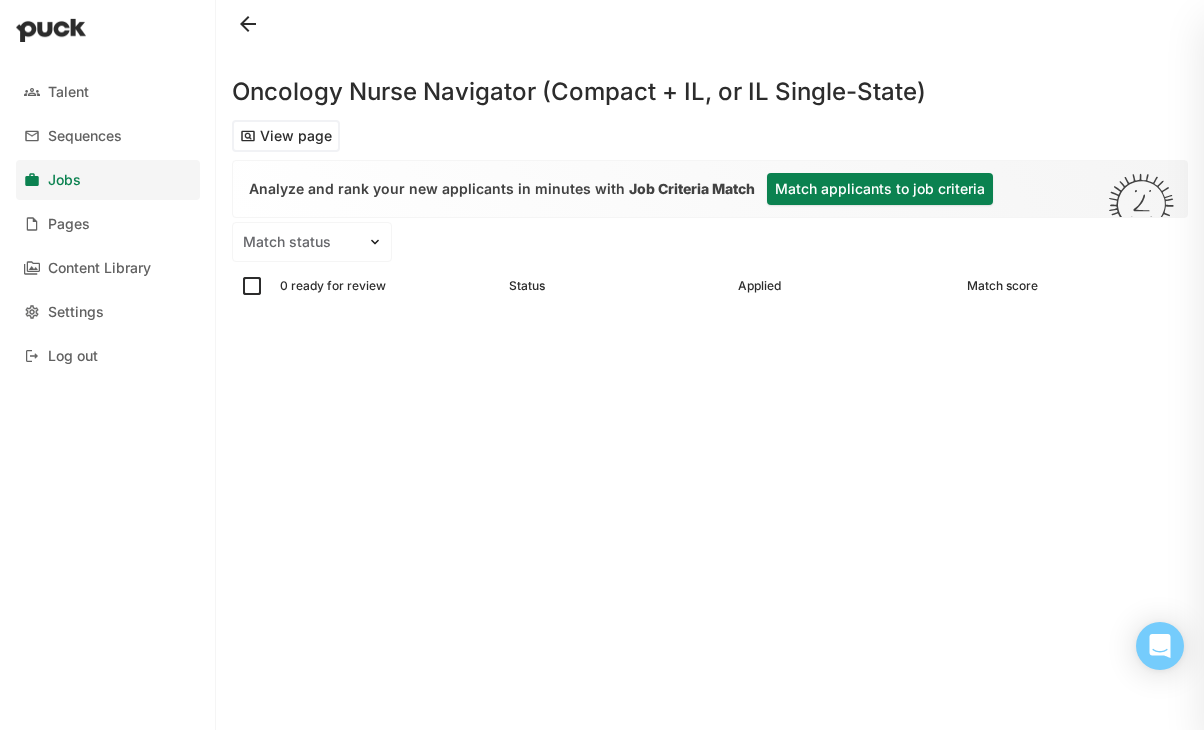 click at bounding box center [248, 24] 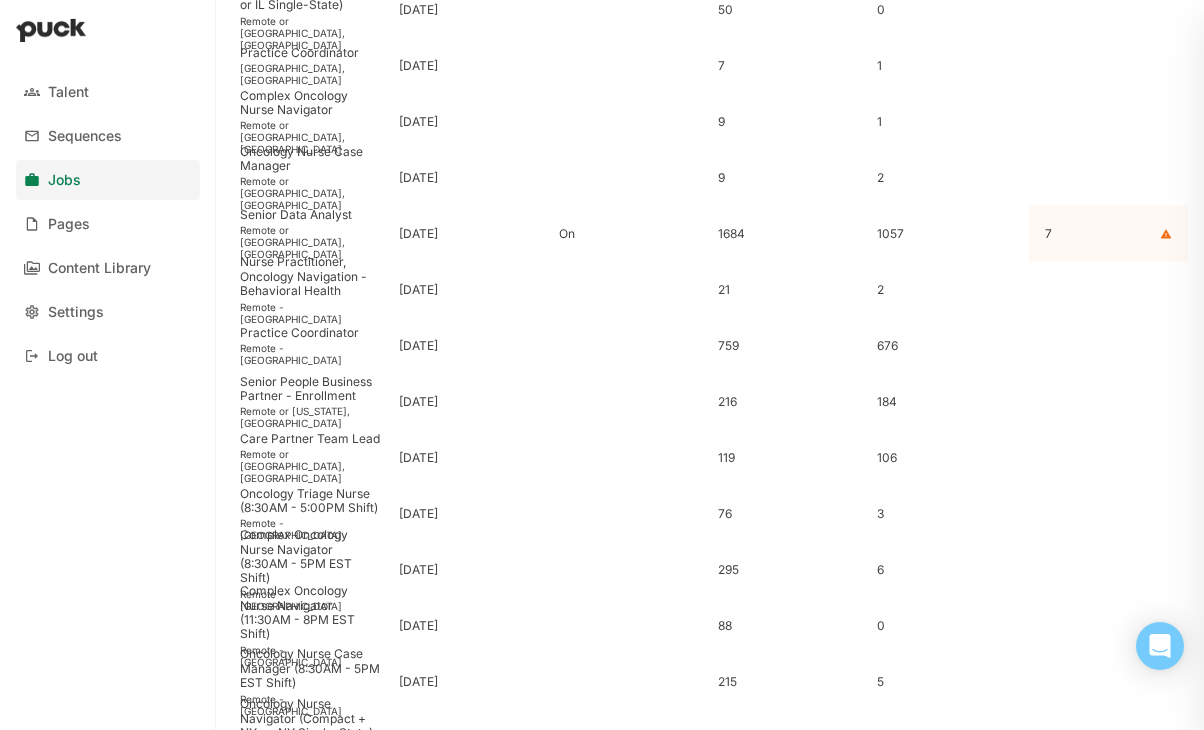 scroll, scrollTop: 228, scrollLeft: 0, axis: vertical 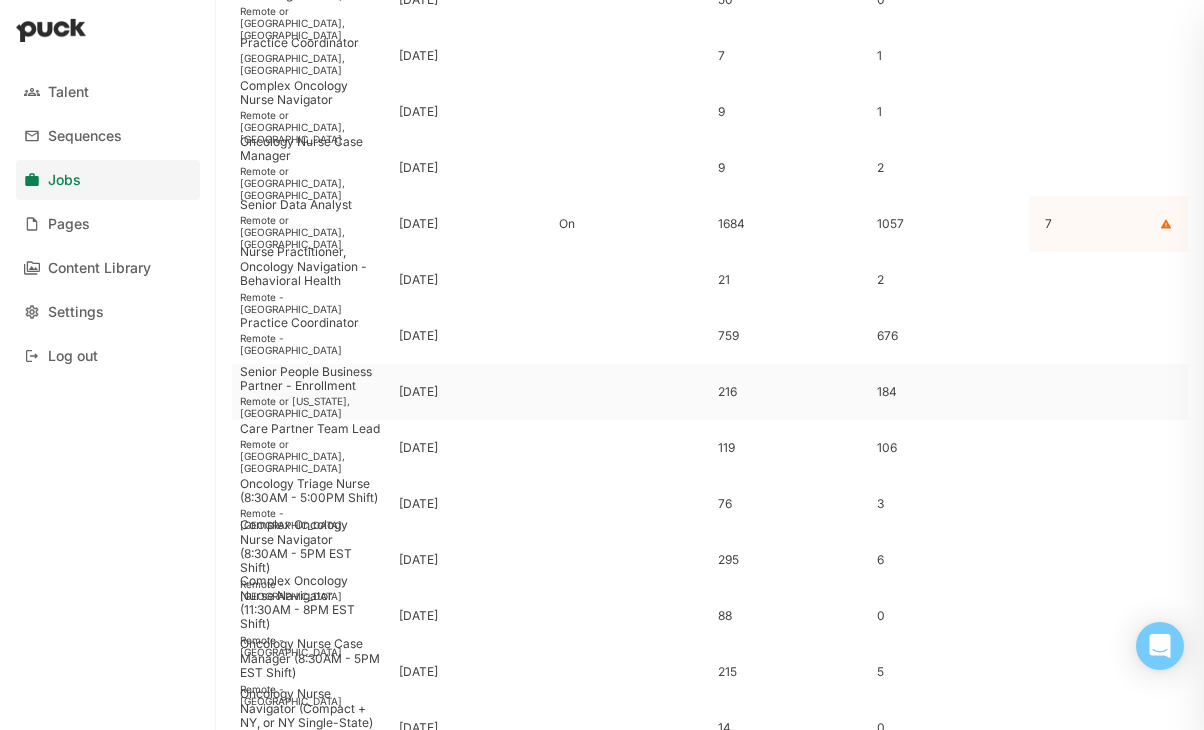 click on "216" at bounding box center (789, 392) 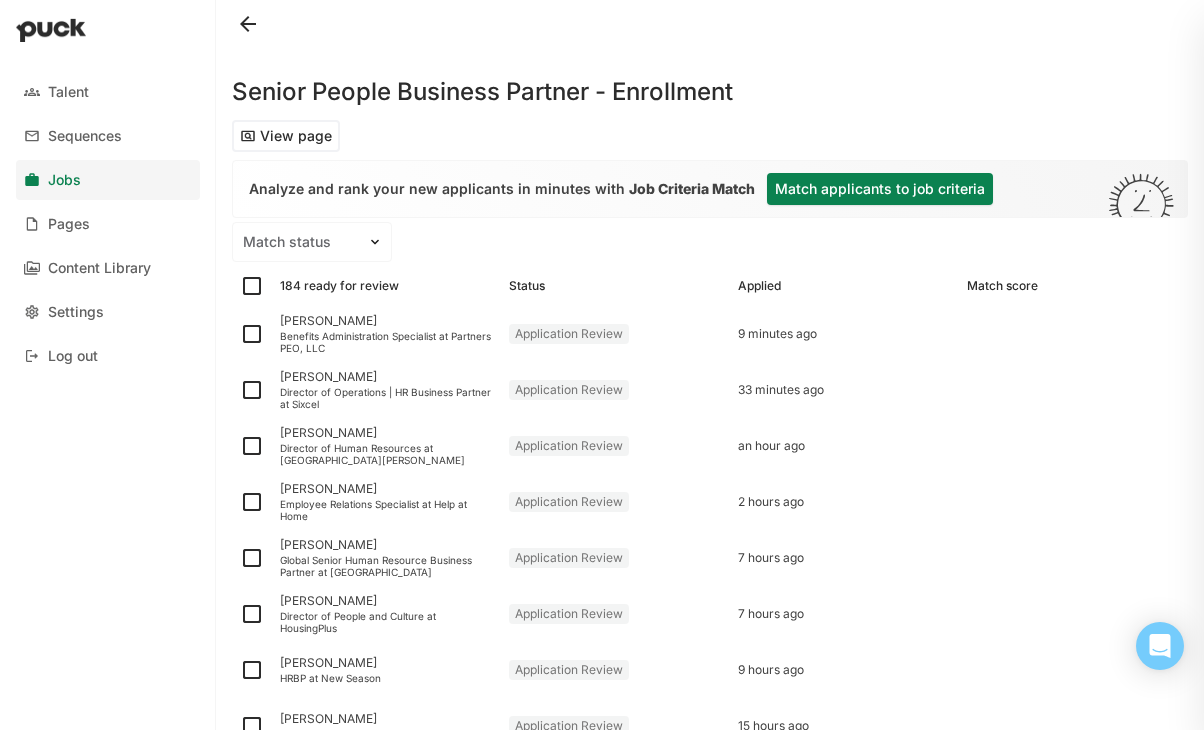 click at bounding box center (248, 24) 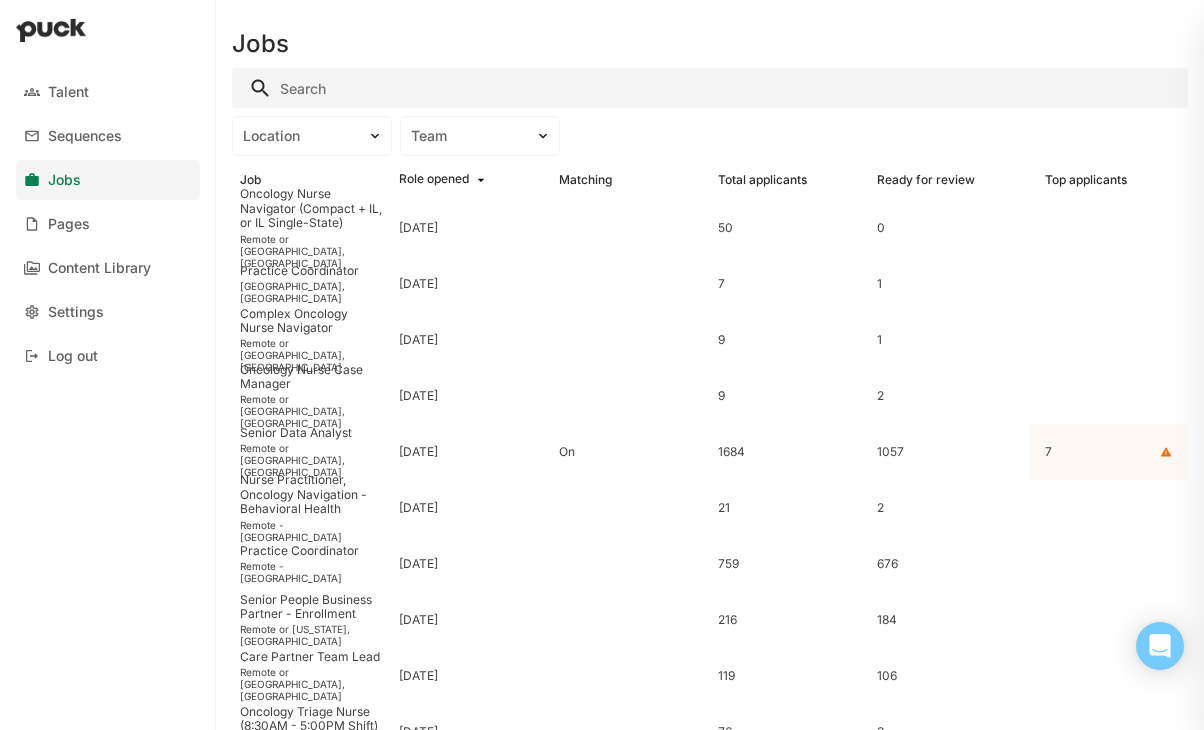 click at bounding box center [710, 88] 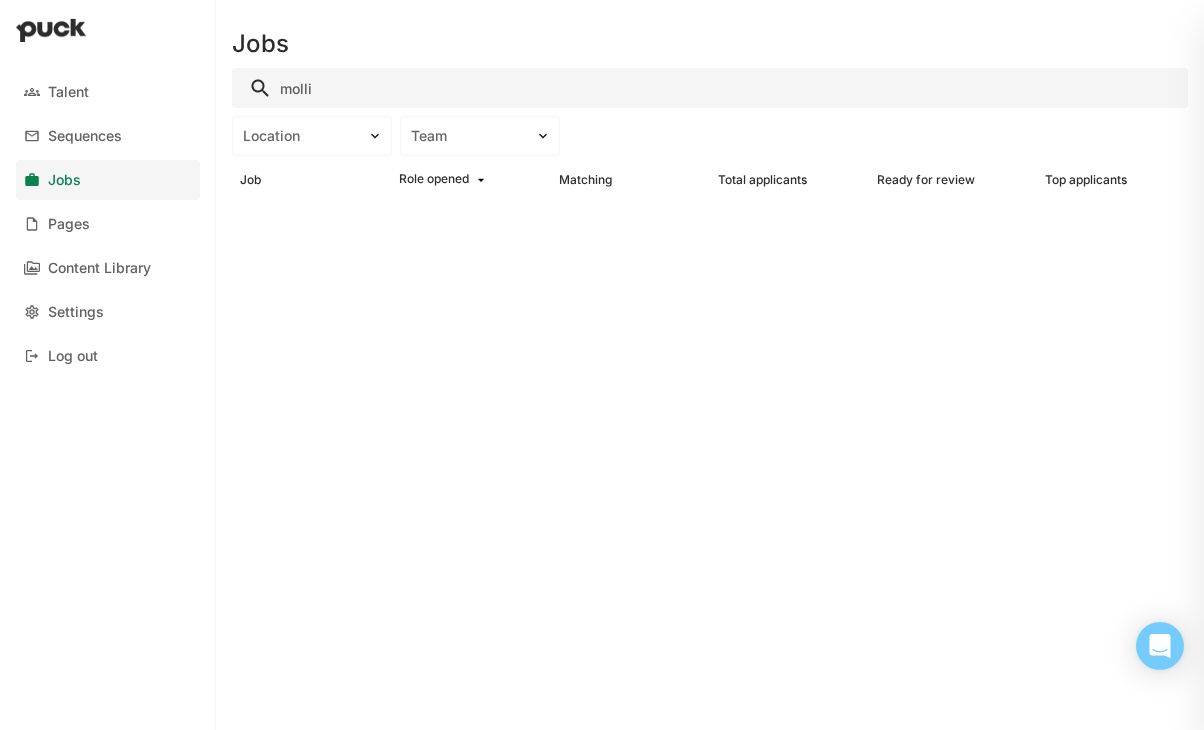 type on "molli" 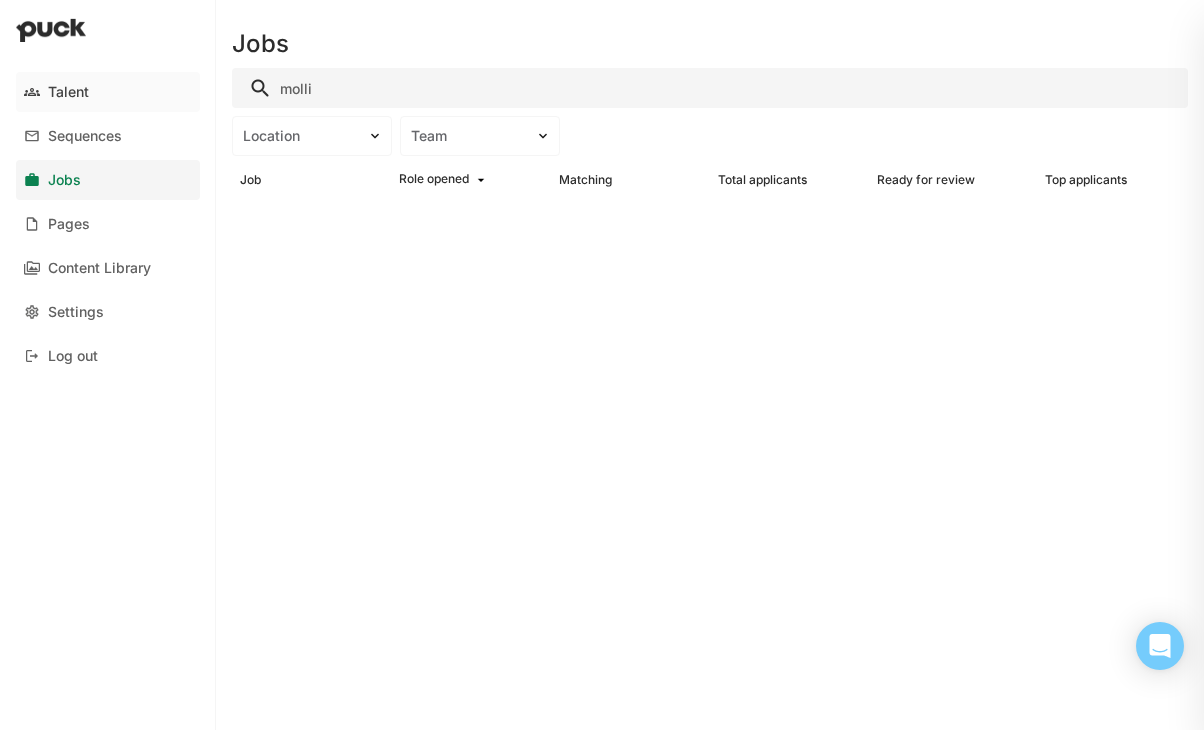 click on "Talent" at bounding box center (68, 92) 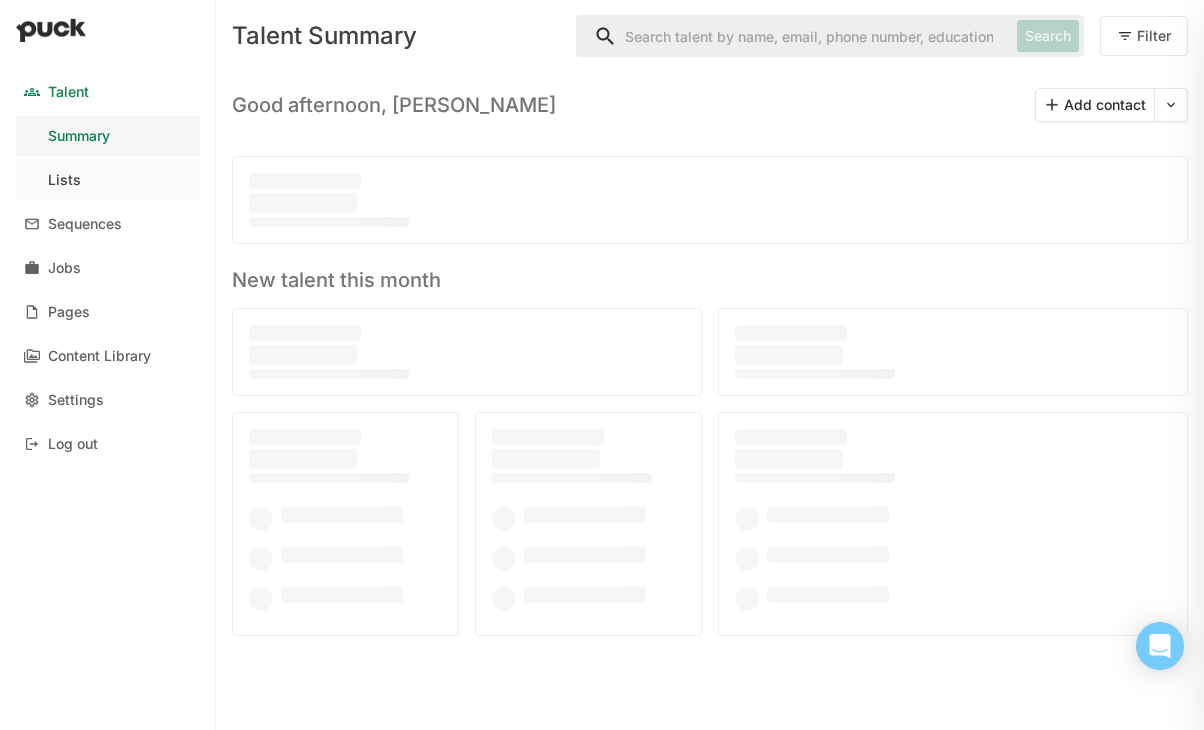 click on "Lists" at bounding box center (108, 180) 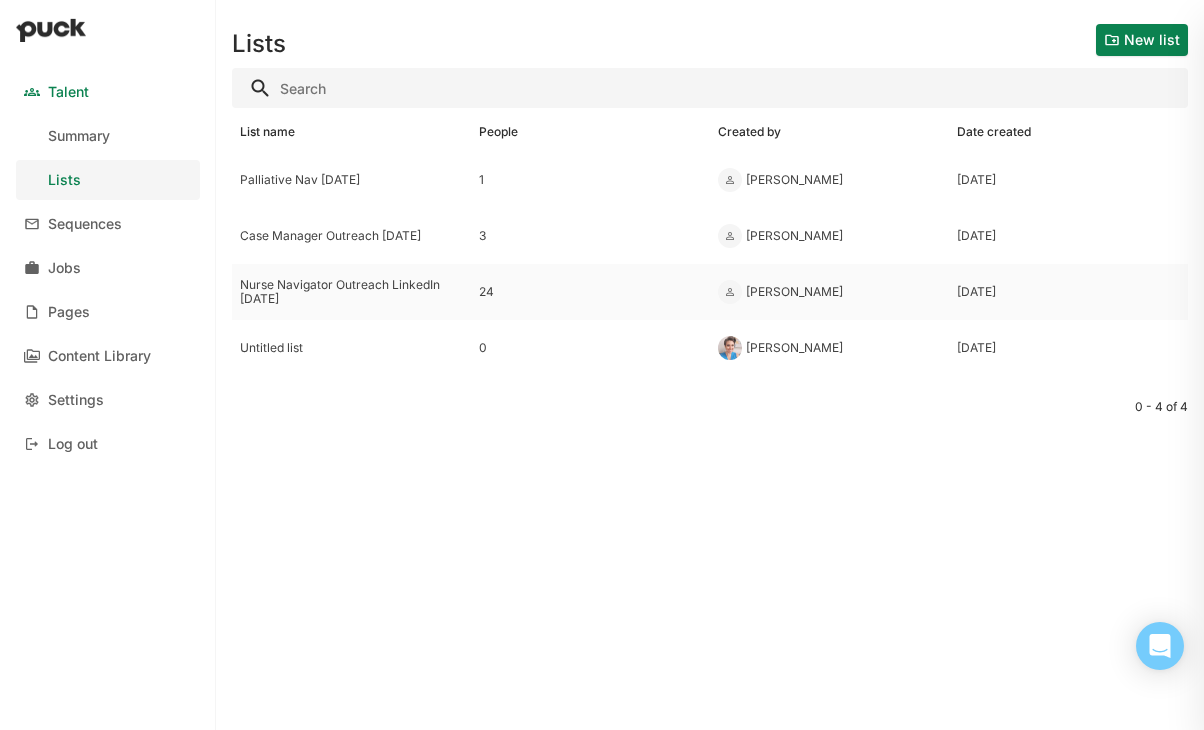 click on "Nurse Navigator Outreach LinkedIn [DATE]" at bounding box center (351, 292) 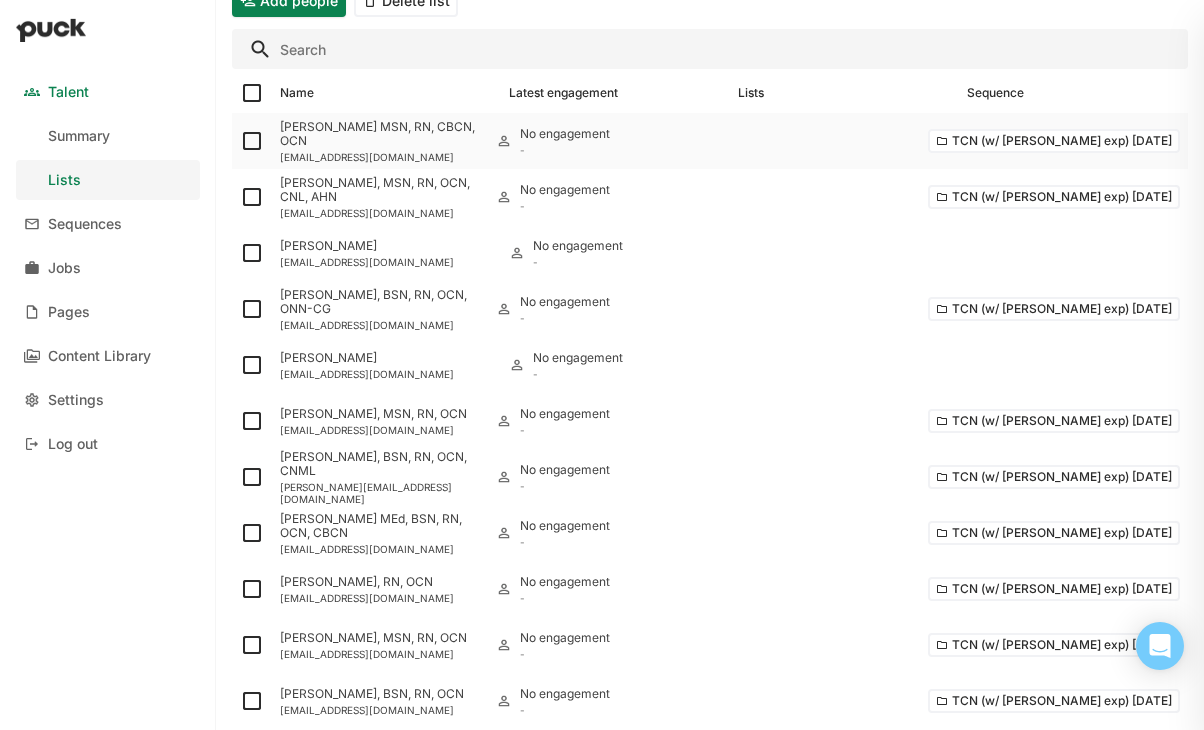 scroll, scrollTop: 172, scrollLeft: 0, axis: vertical 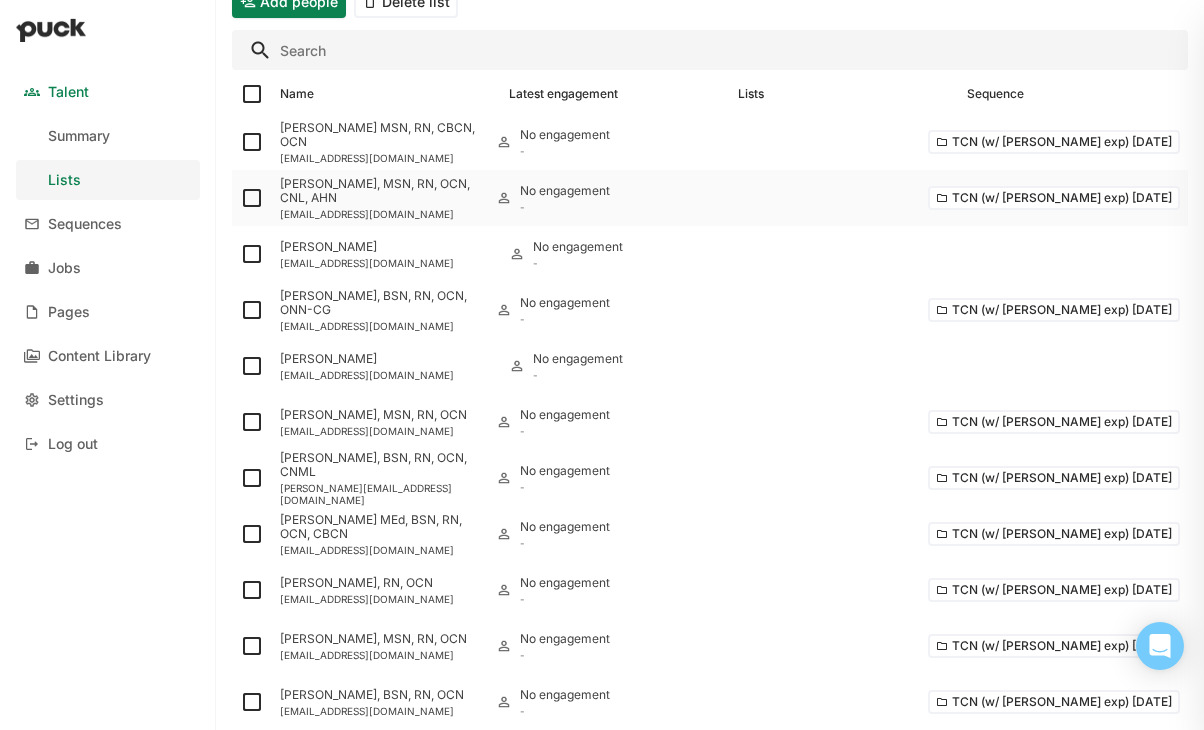 click on "[PERSON_NAME], MSN, RN, OCN, CNL, AHN" at bounding box center [380, 191] 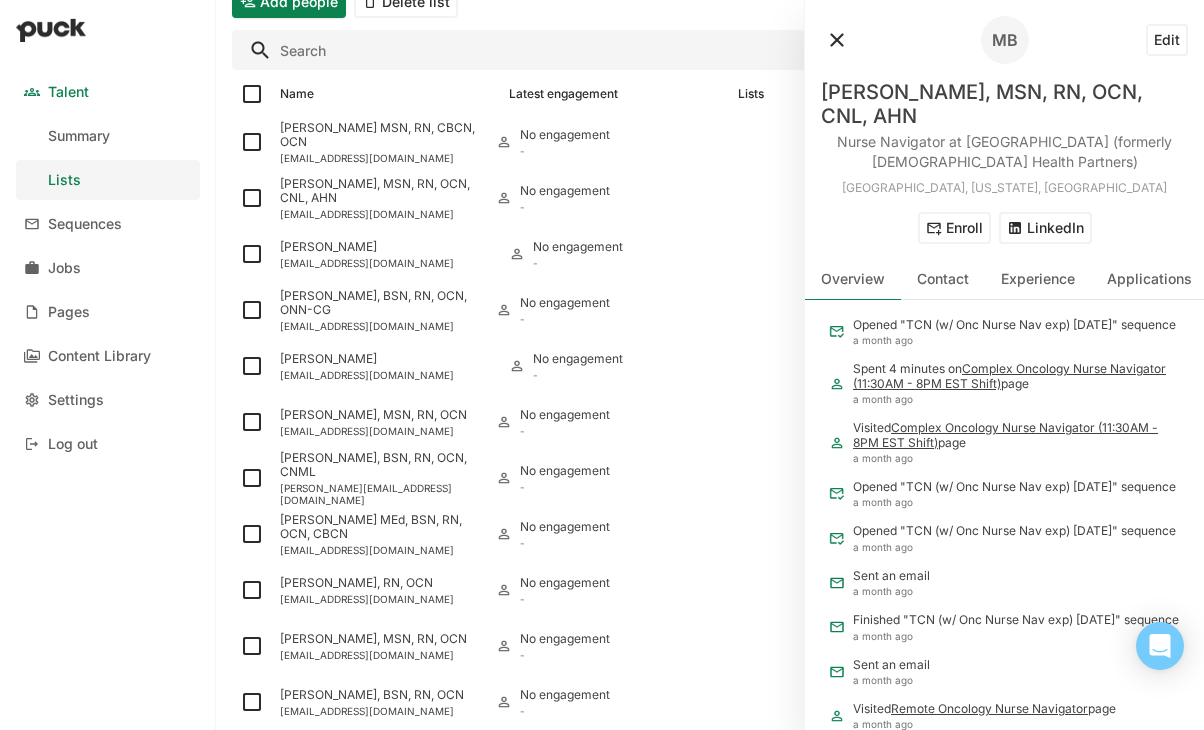 scroll, scrollTop: 296, scrollLeft: 0, axis: vertical 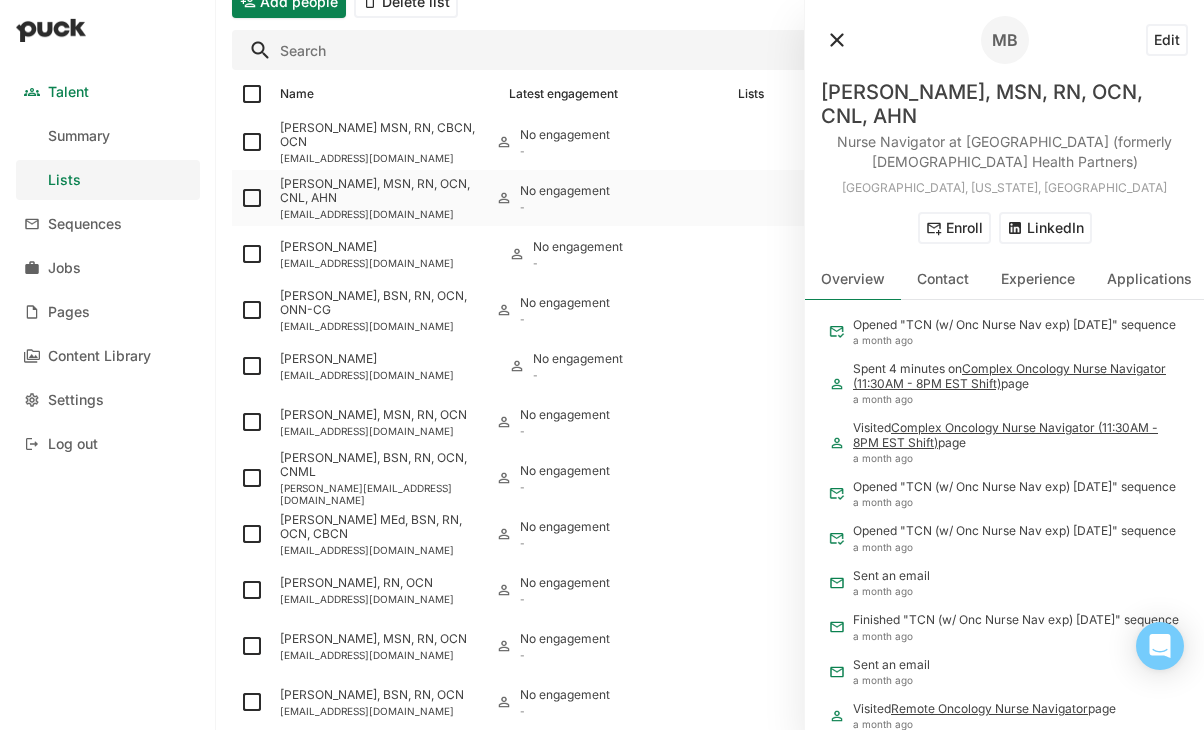 click at bounding box center (252, 198) 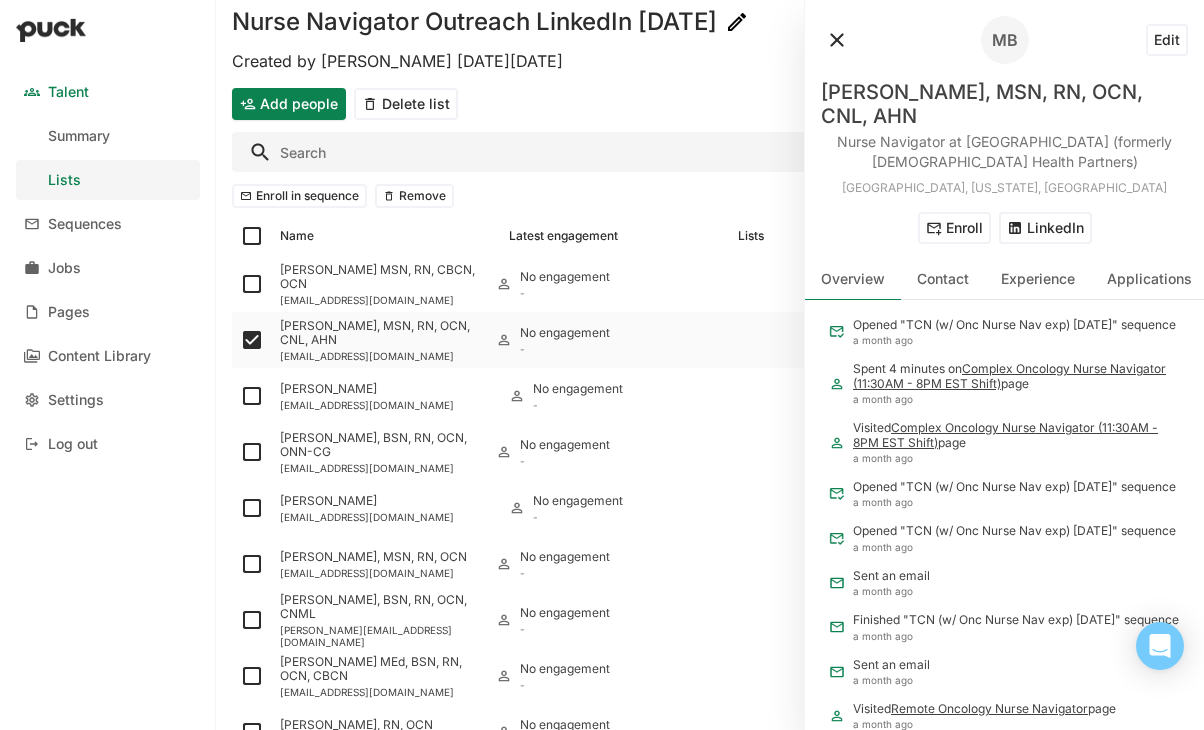 scroll, scrollTop: 0, scrollLeft: 0, axis: both 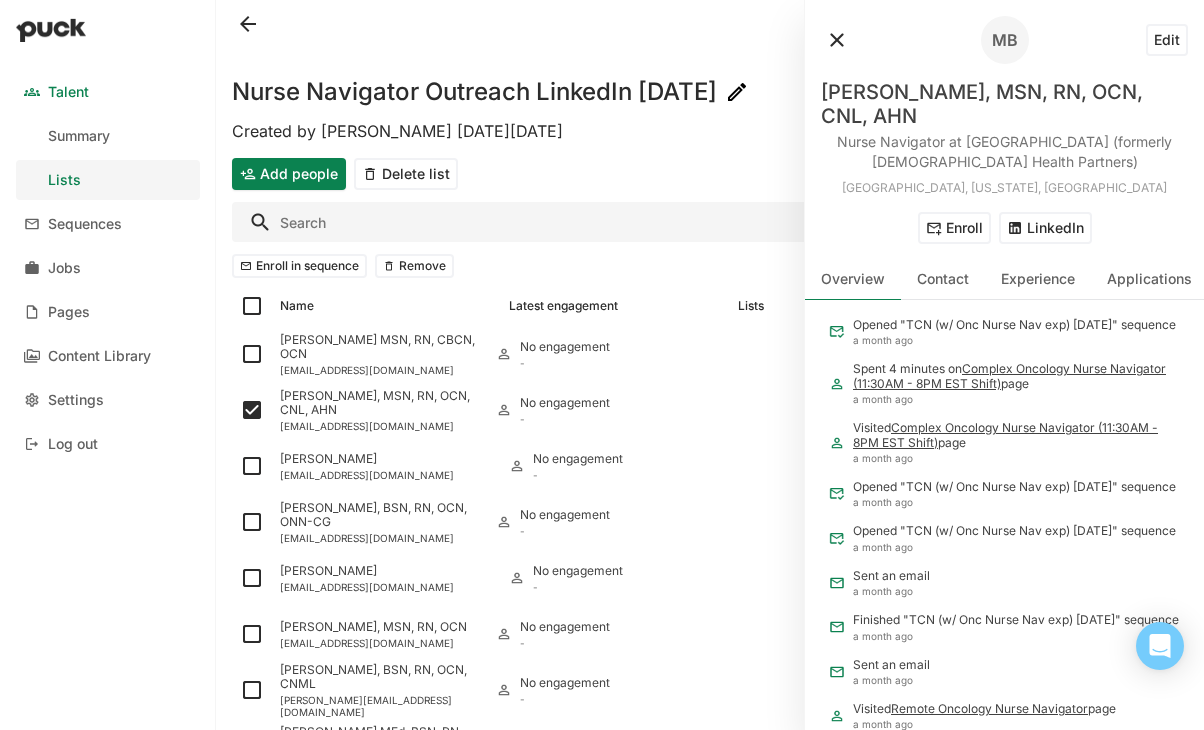 click at bounding box center [837, 40] 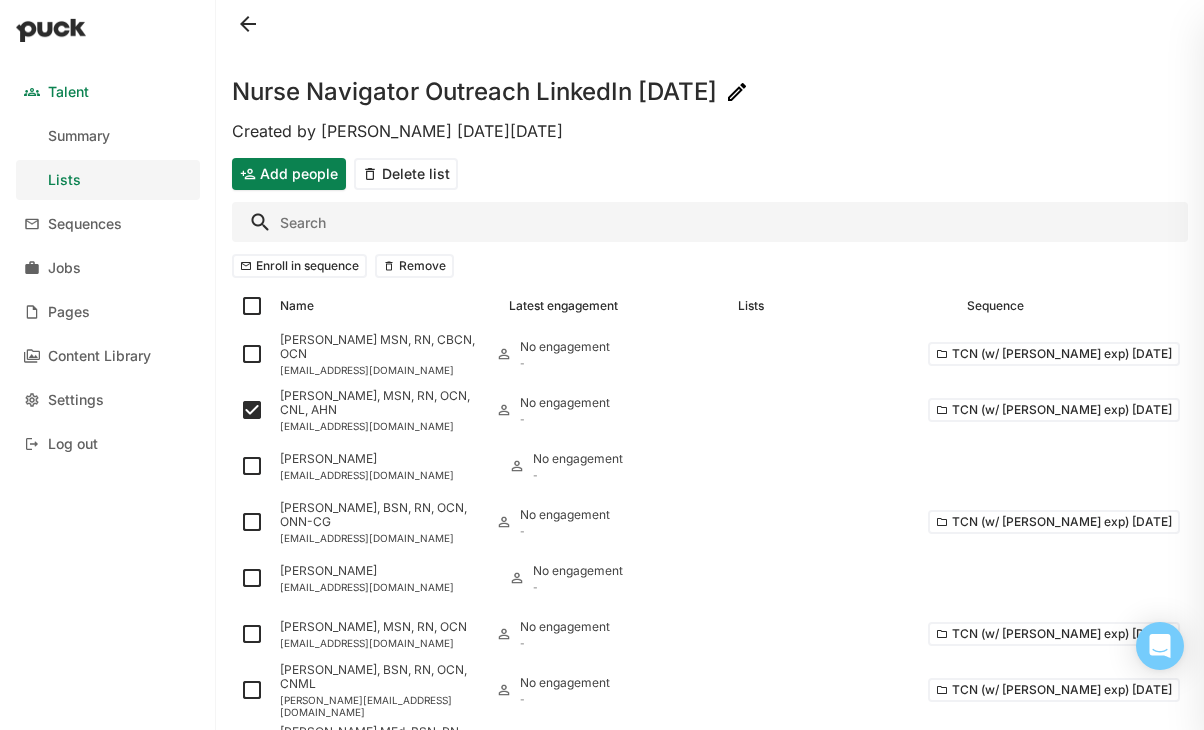 click on "Add people" at bounding box center (289, 174) 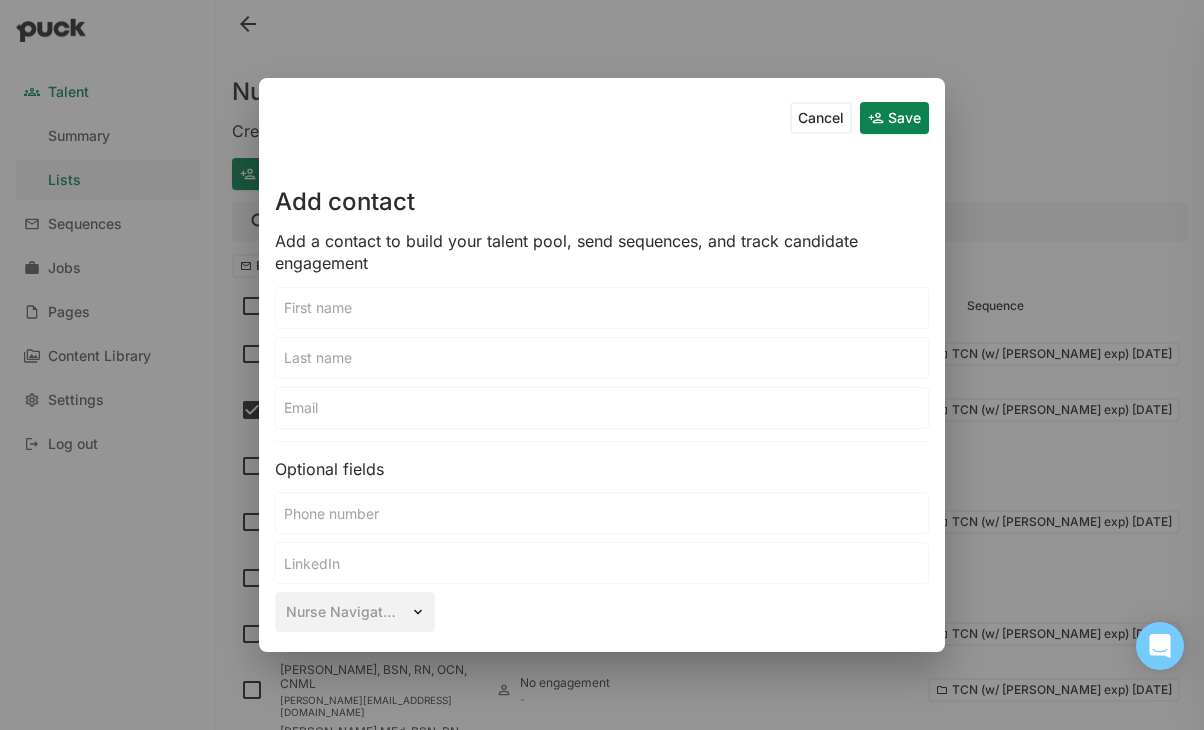 click on "Cancel" at bounding box center (821, 118) 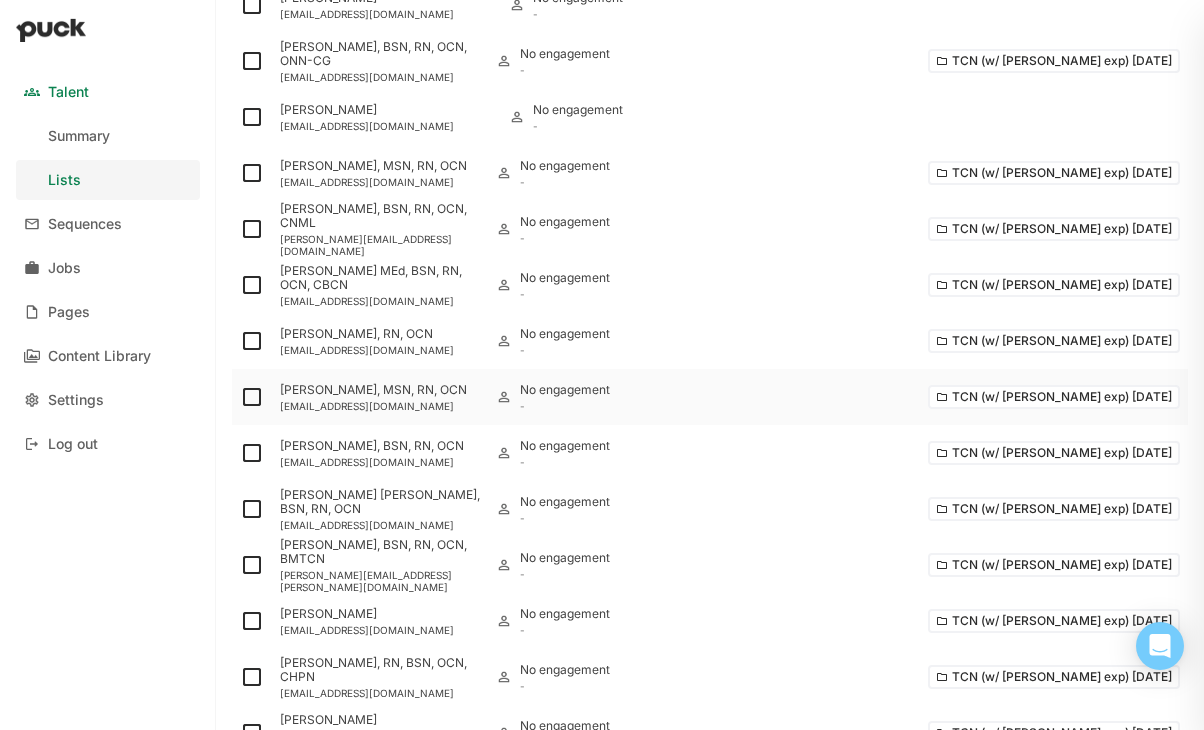 scroll, scrollTop: 0, scrollLeft: 0, axis: both 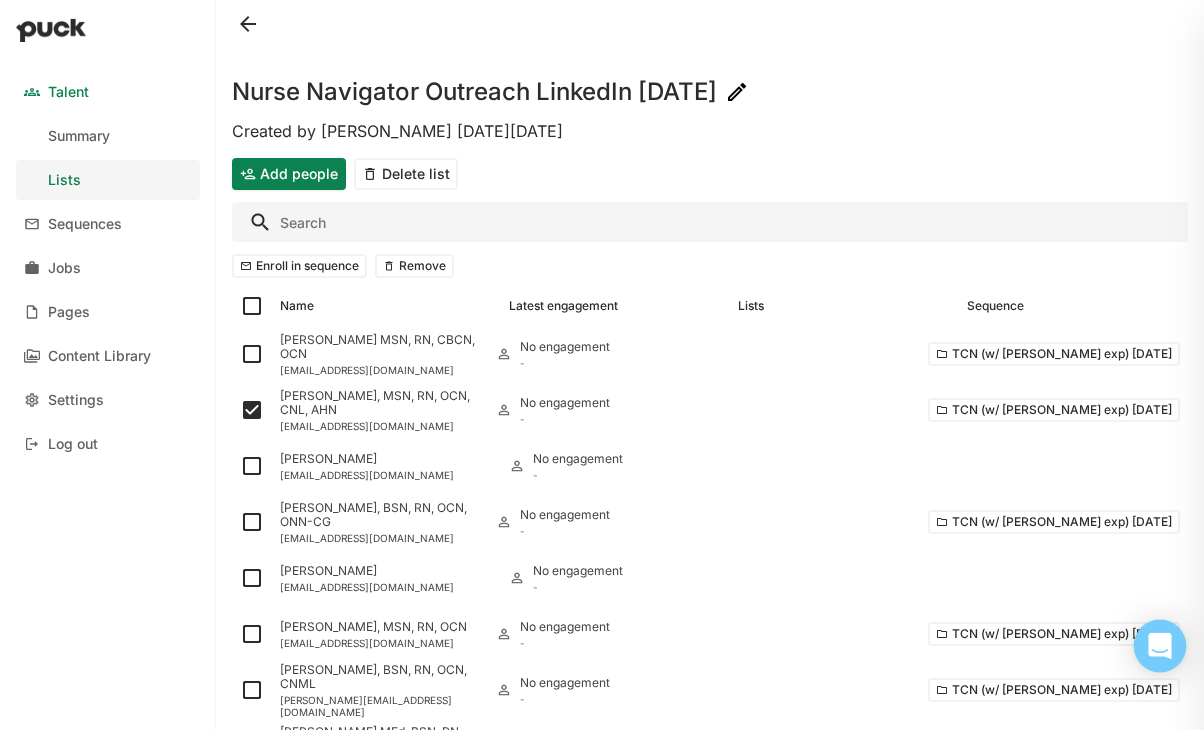 click at bounding box center [1160, 646] 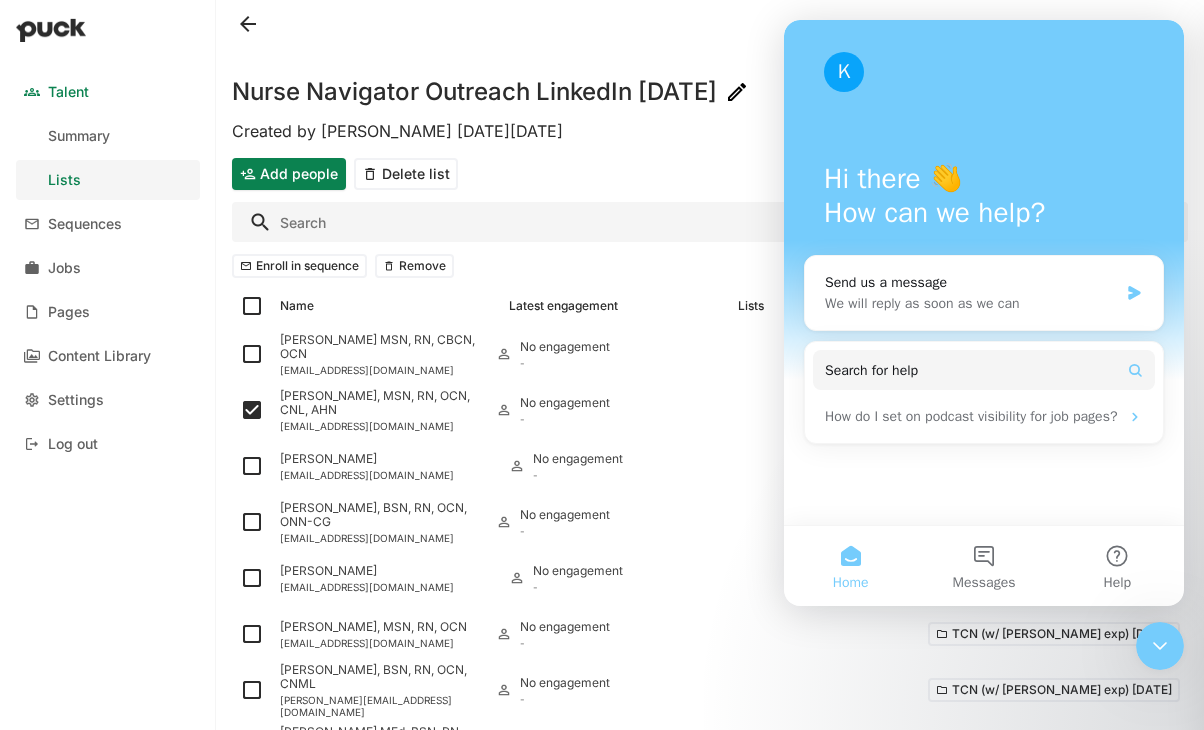 scroll, scrollTop: 0, scrollLeft: 0, axis: both 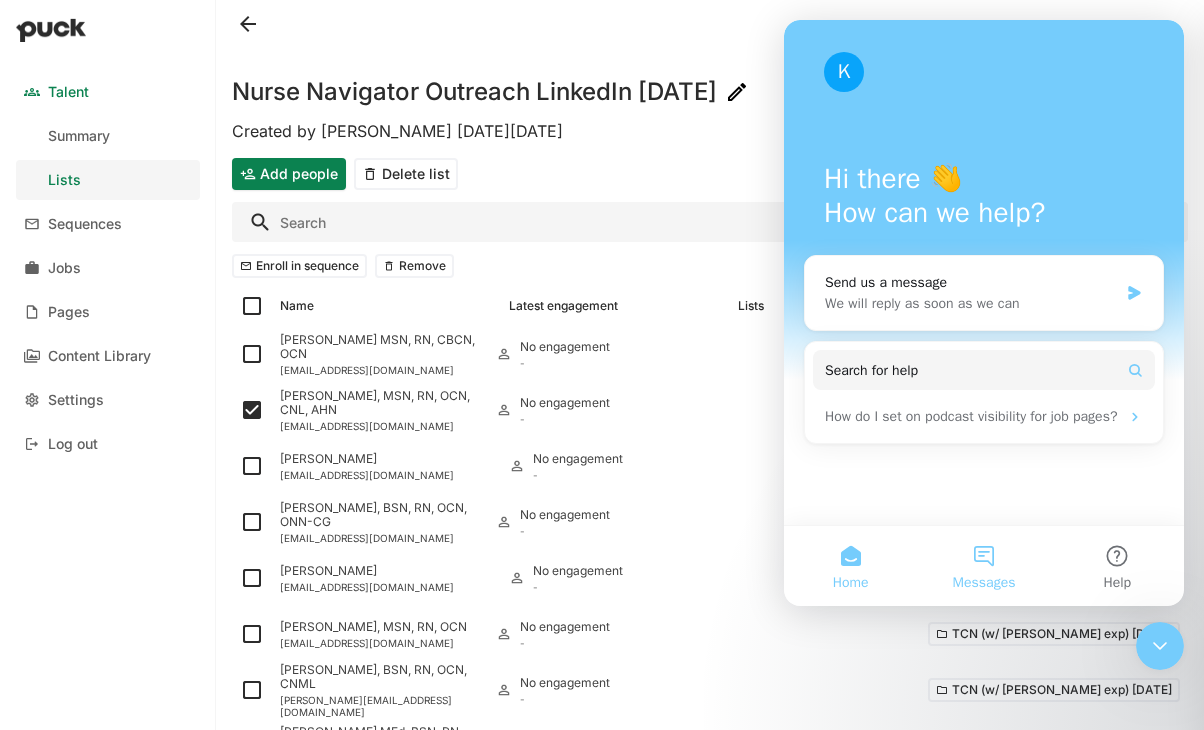 click on "Messages" at bounding box center (983, 566) 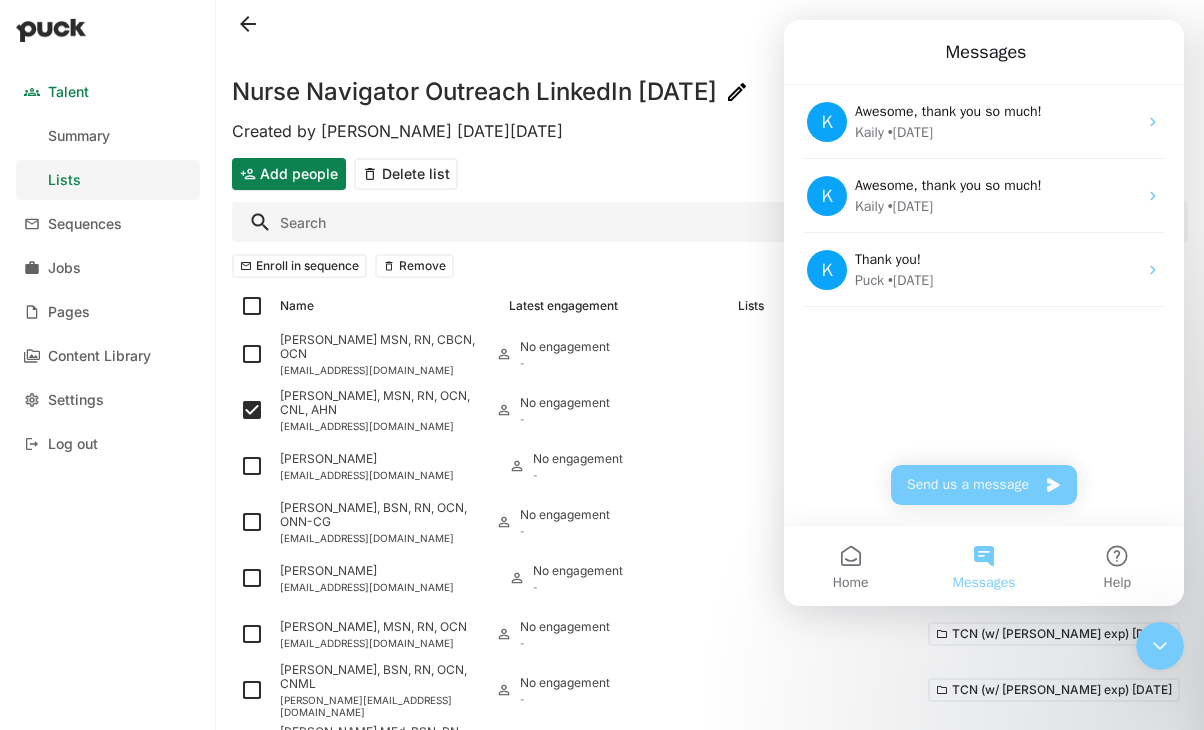 click on "Add people Delete list" at bounding box center [710, 174] 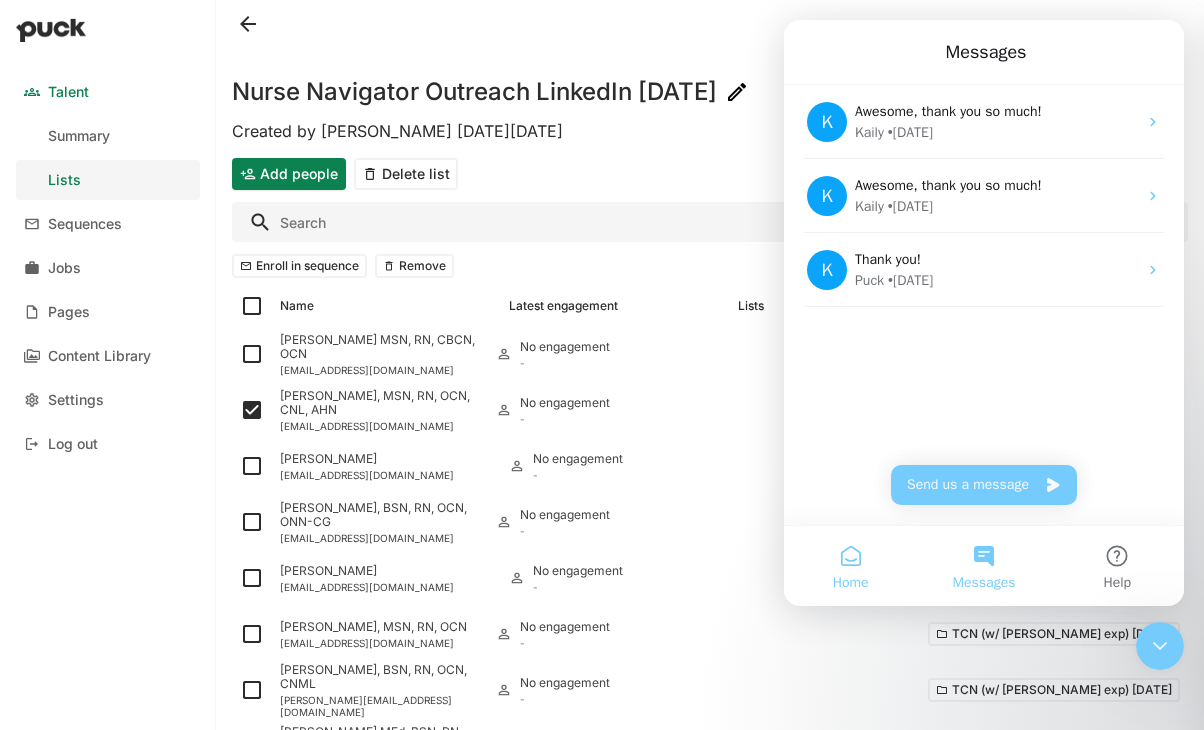 click on "Home" at bounding box center [850, 566] 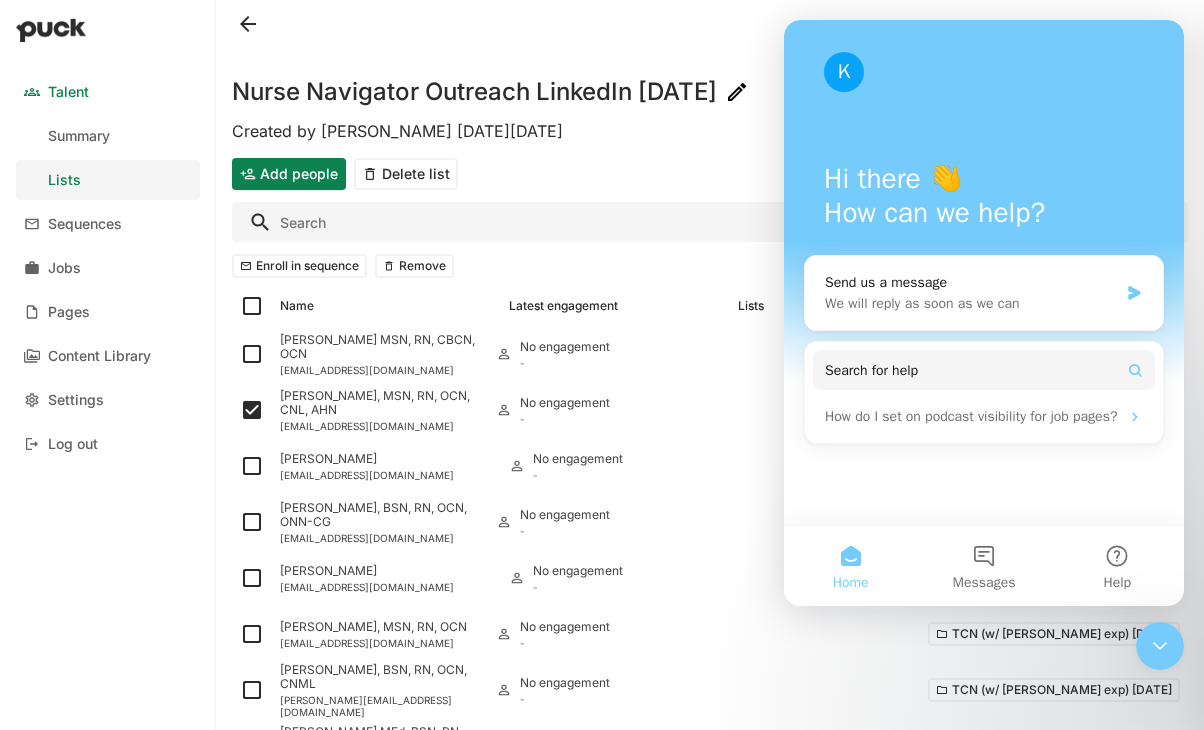 click at bounding box center [710, 24] 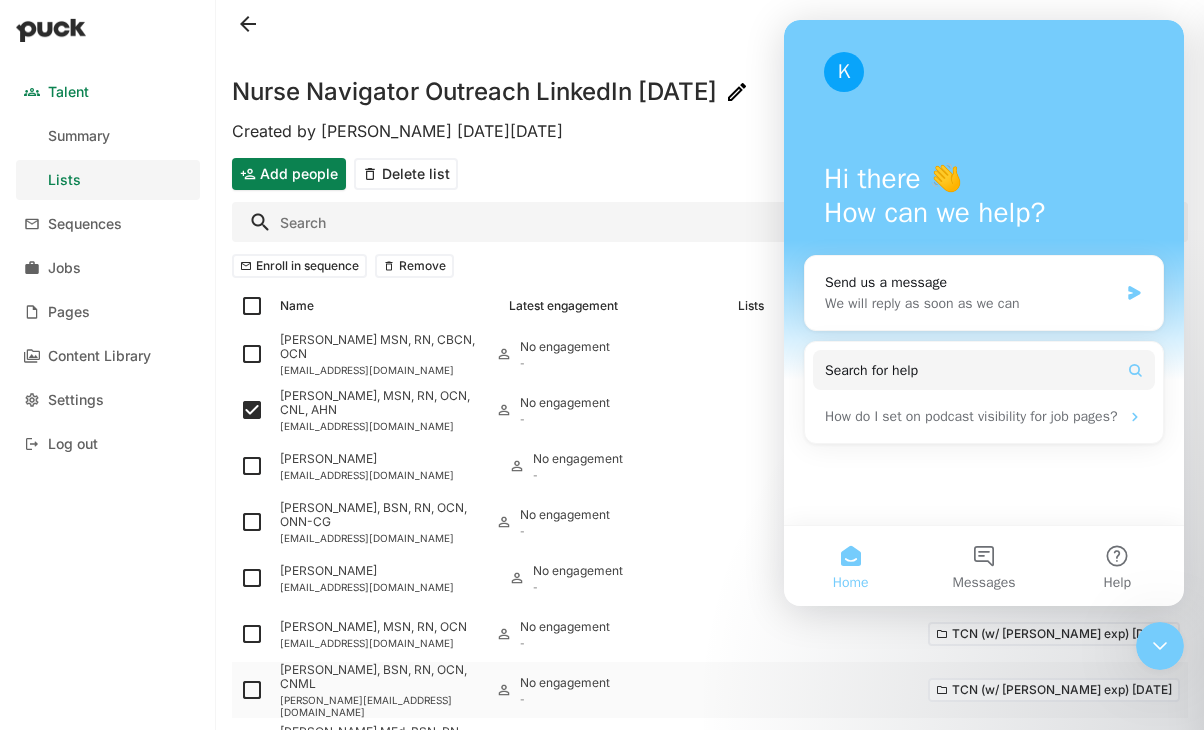 click at bounding box center [812, 690] 